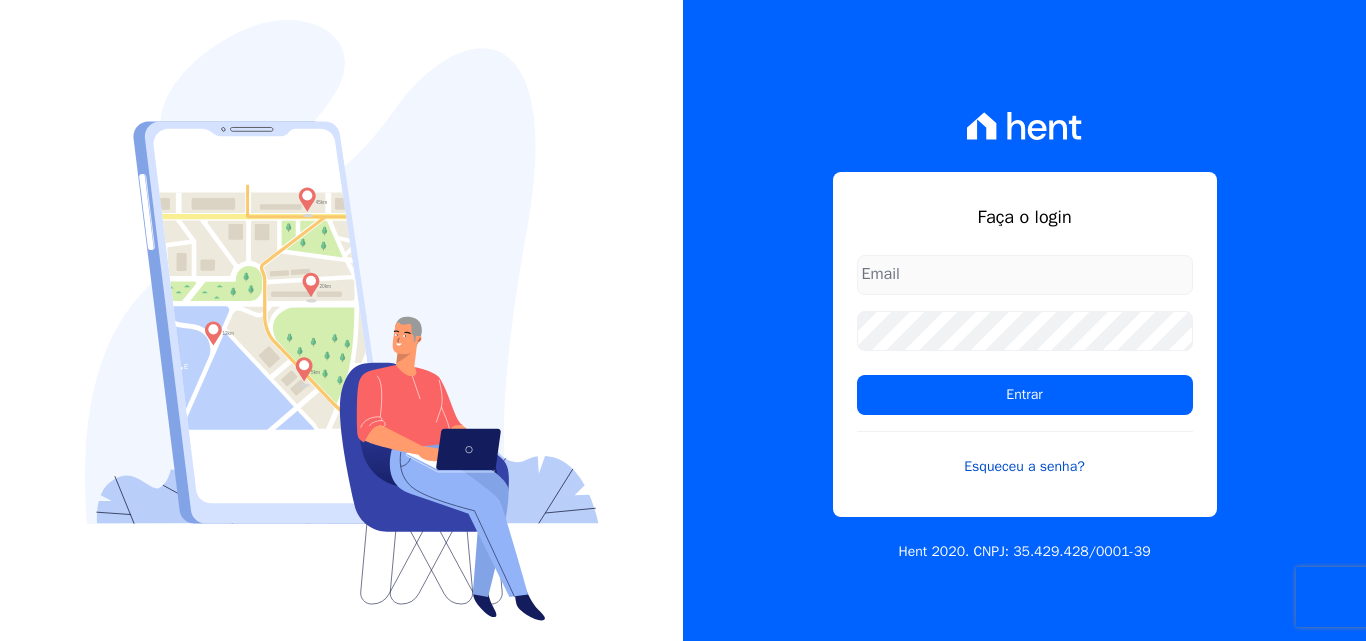 scroll, scrollTop: 0, scrollLeft: 0, axis: both 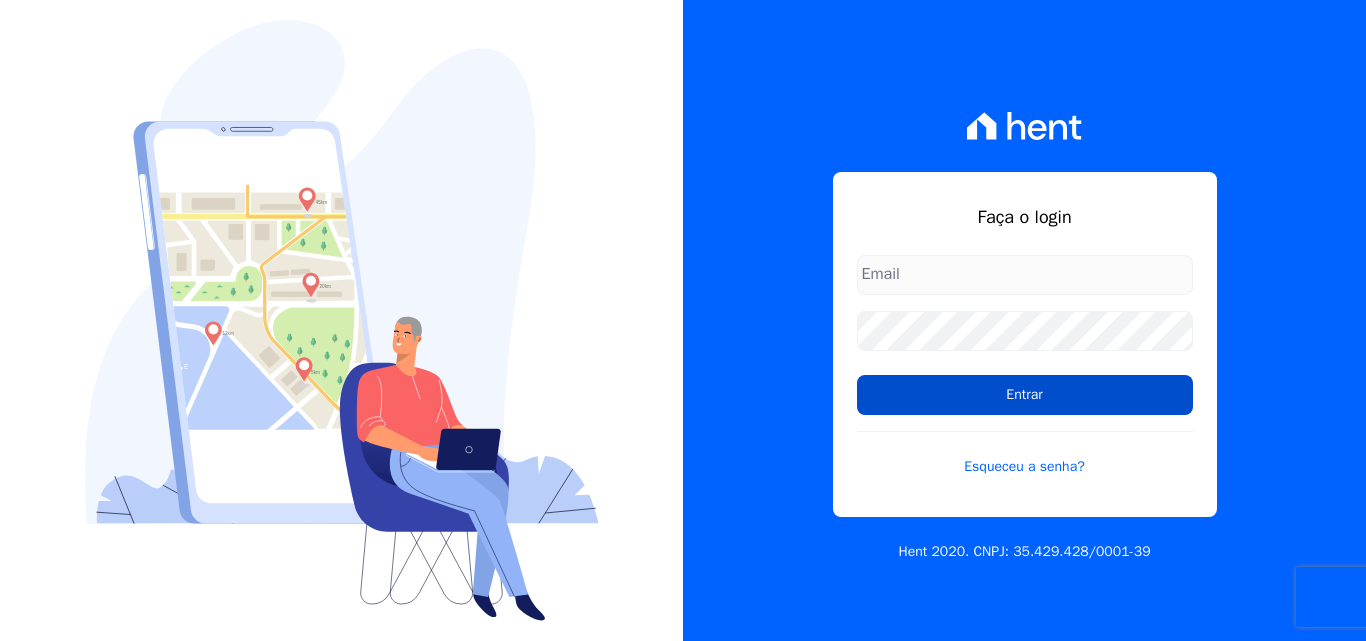 type on "[EMAIL_ADDRESS][DOMAIN_NAME]" 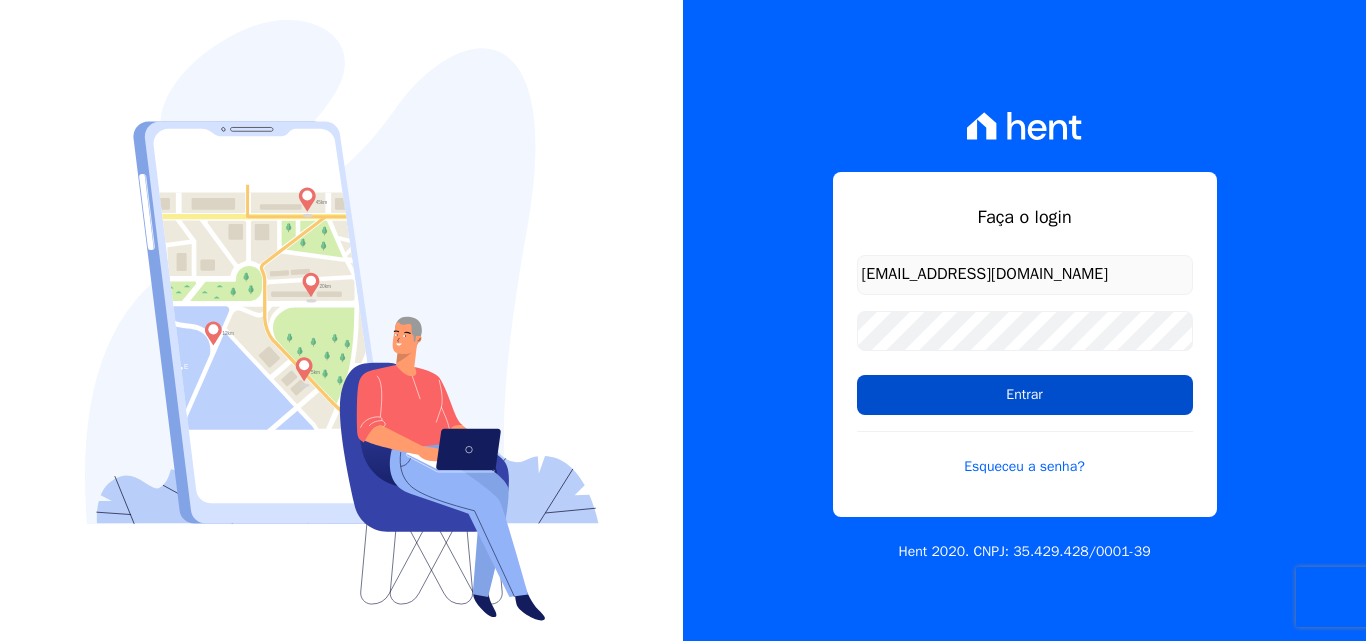 click on "Entrar" at bounding box center [1025, 395] 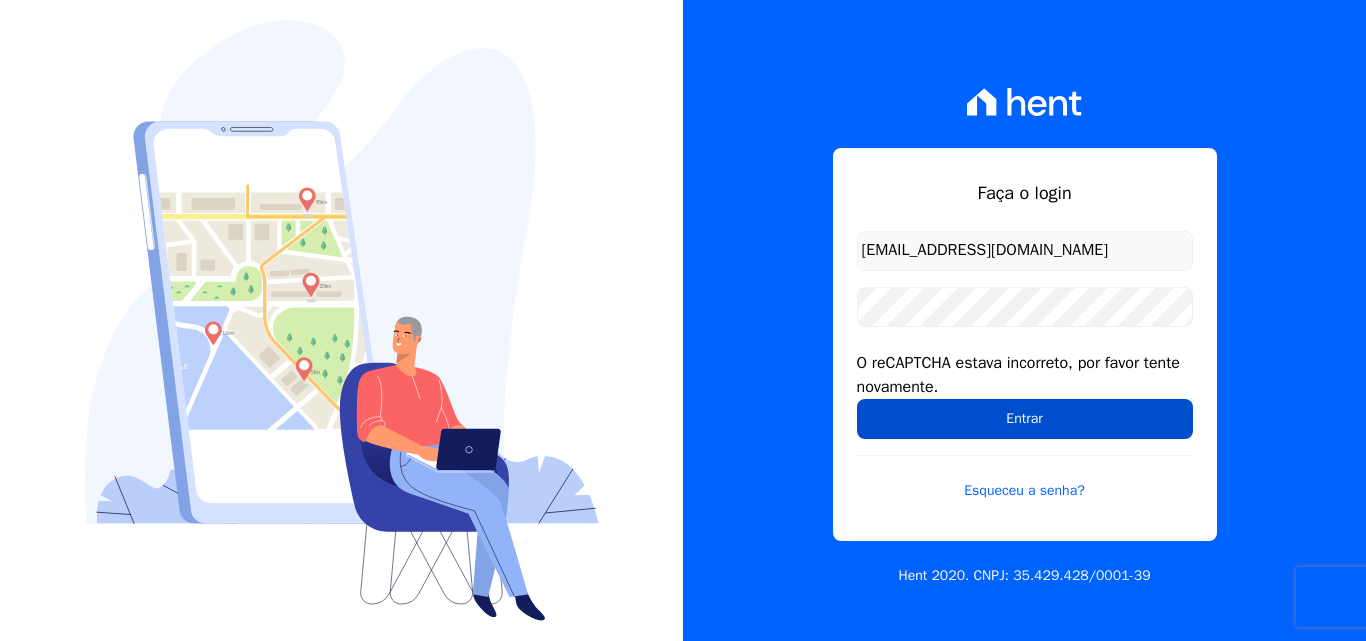 scroll, scrollTop: 0, scrollLeft: 0, axis: both 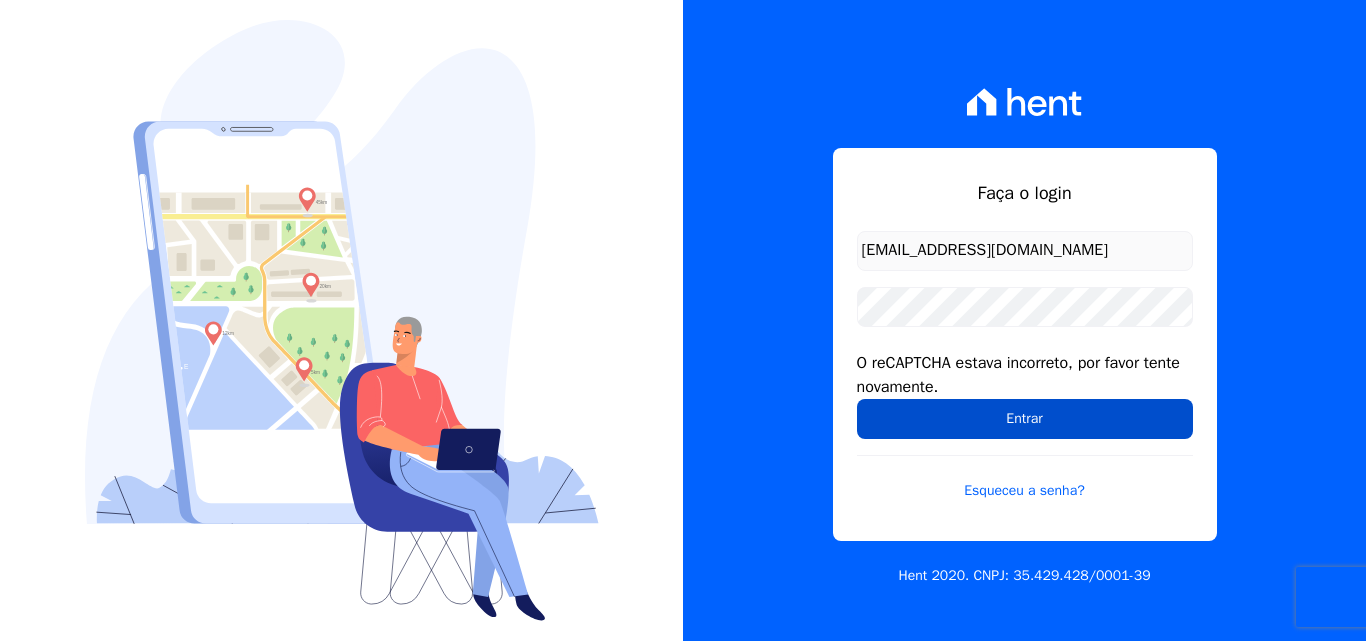 click on "Entrar" at bounding box center (1025, 419) 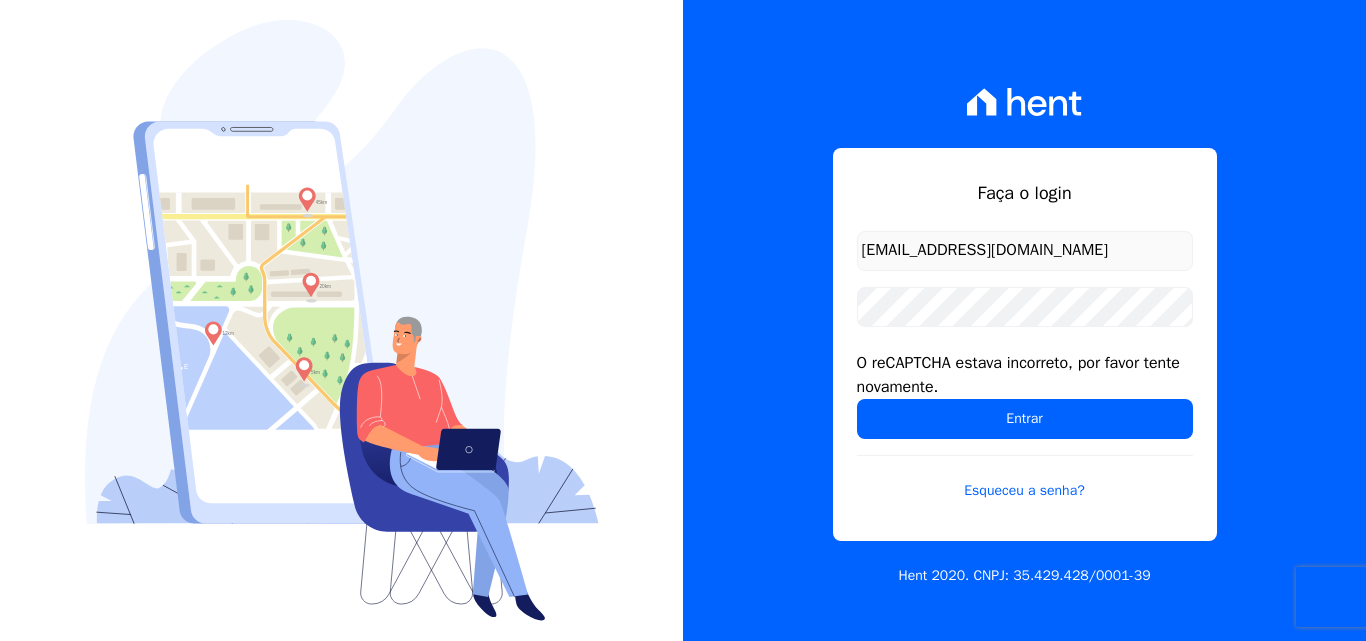 scroll, scrollTop: 0, scrollLeft: 0, axis: both 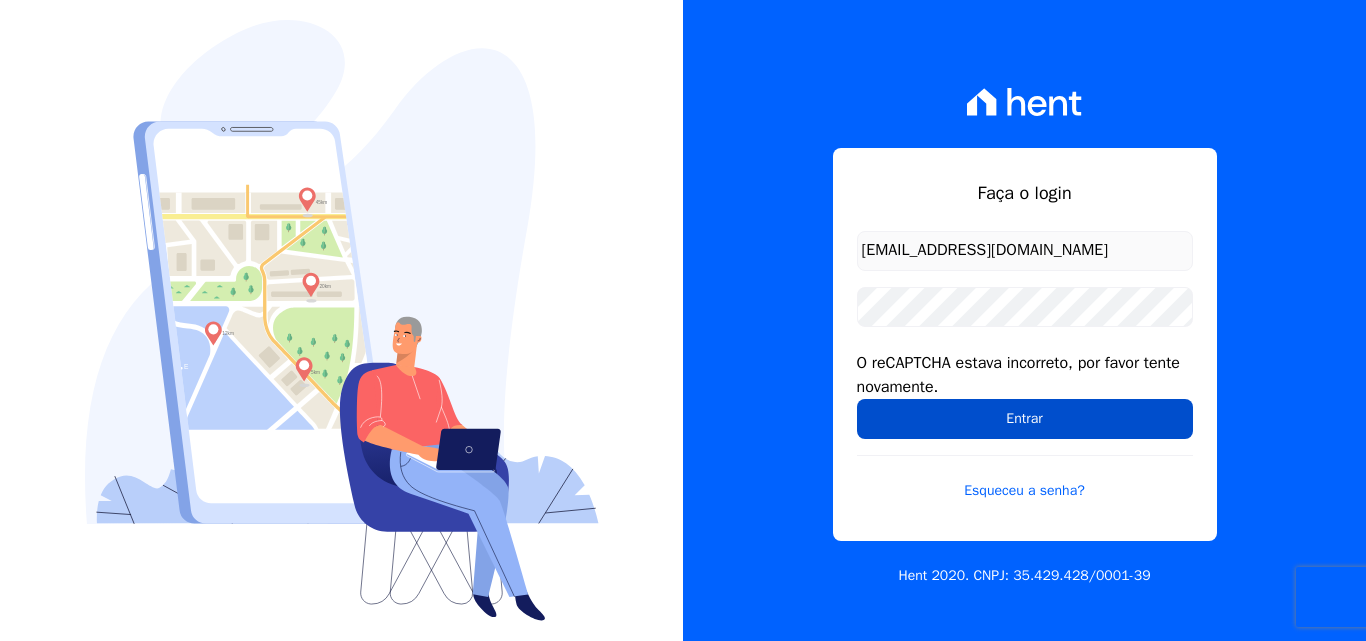 click on "Entrar" at bounding box center [1025, 419] 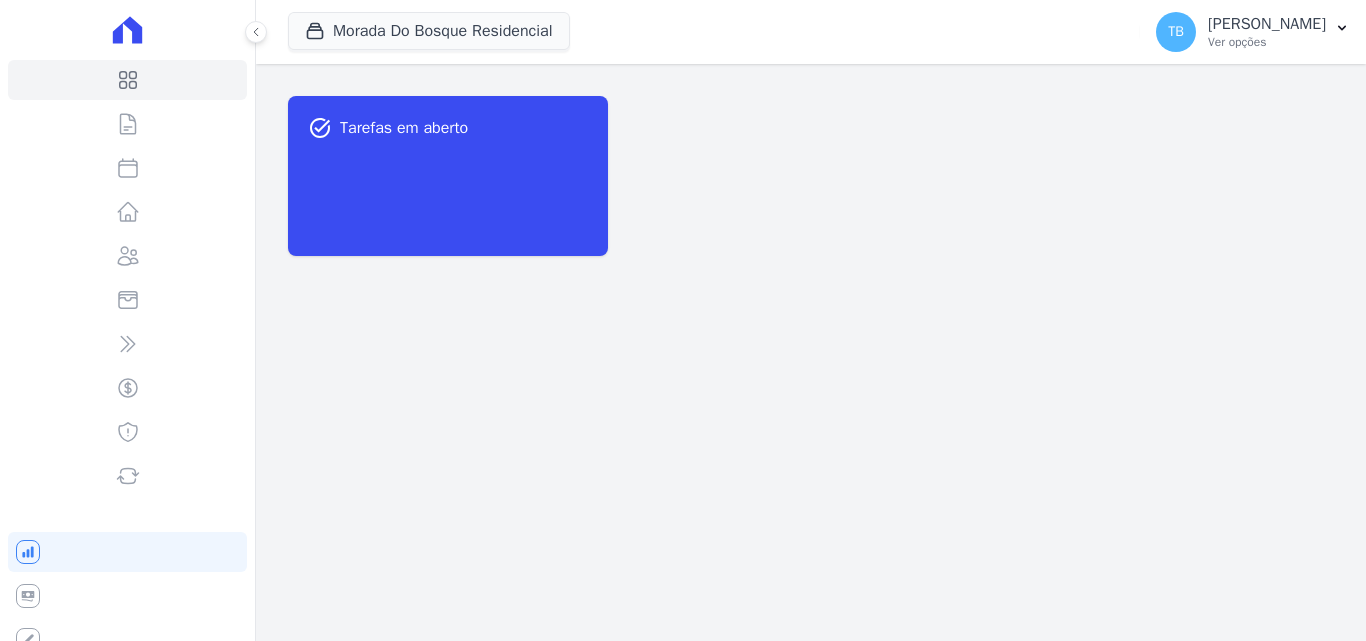 scroll, scrollTop: 0, scrollLeft: 0, axis: both 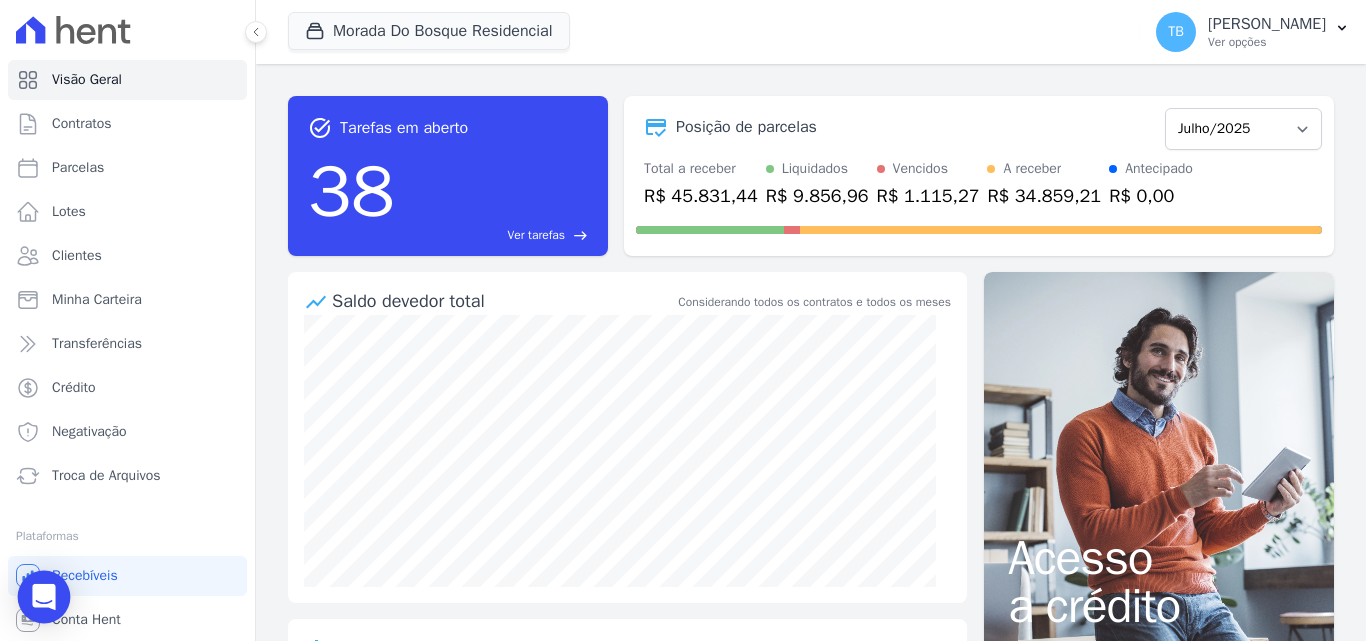 click 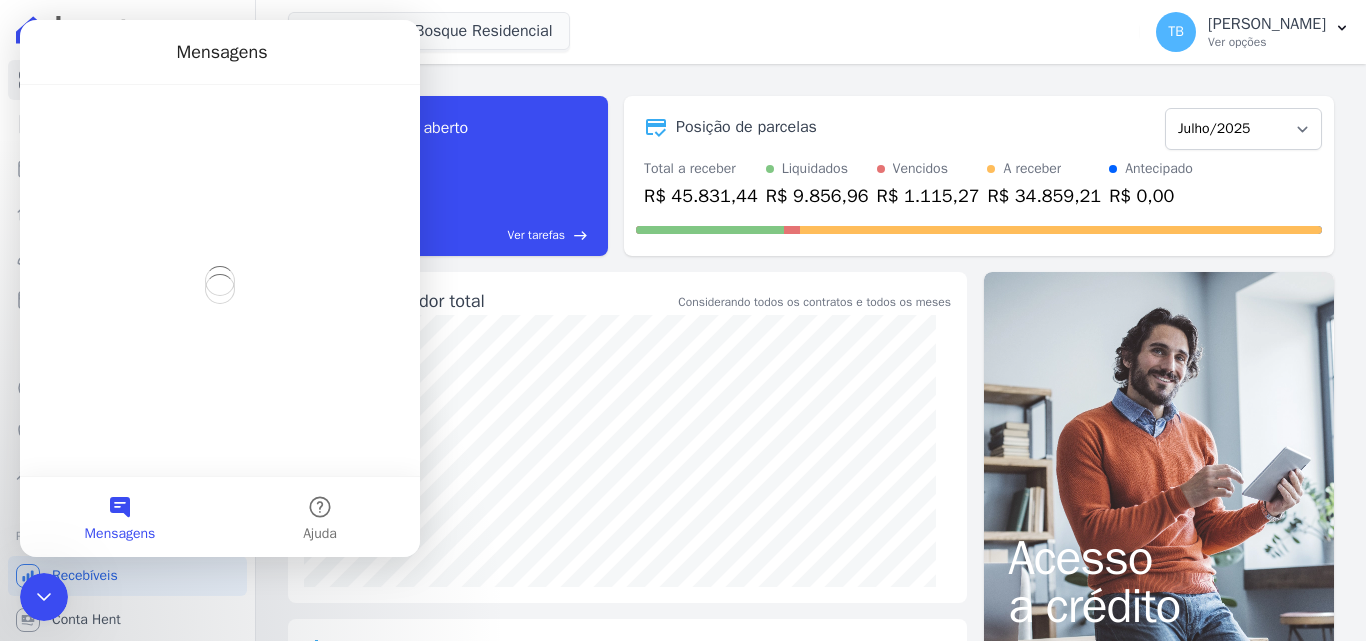 scroll, scrollTop: 0, scrollLeft: 0, axis: both 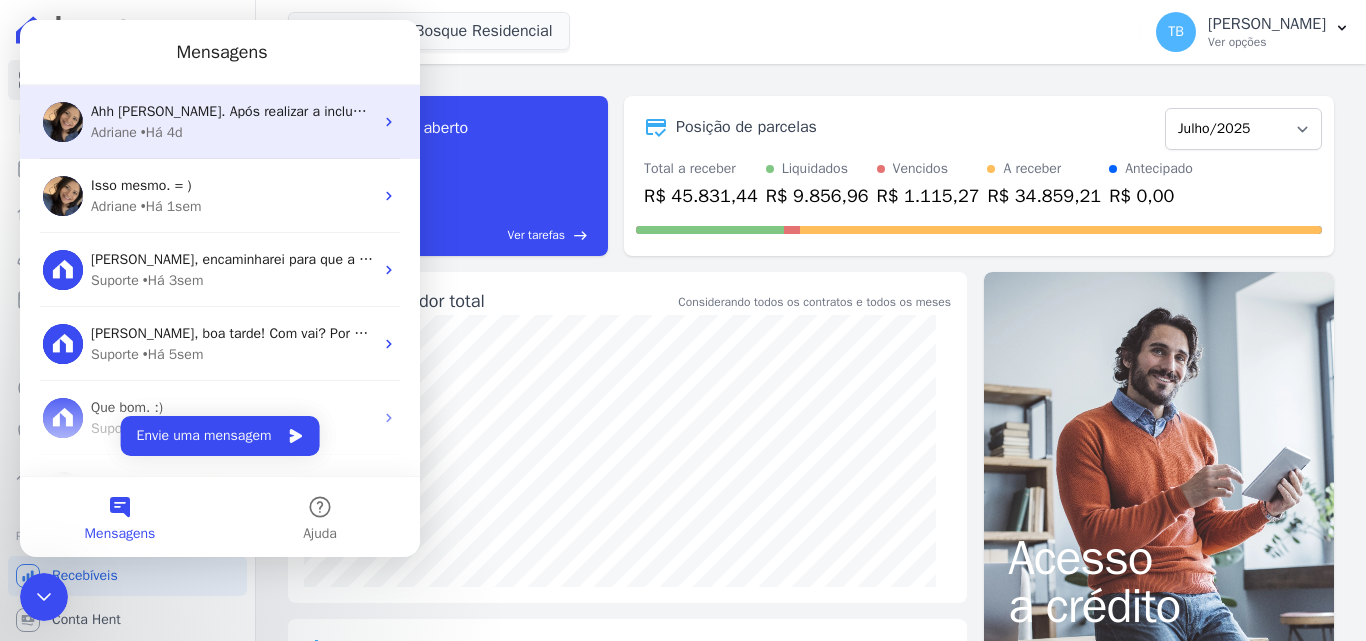 click on "Ahh maravilha Tati. Após realizar a inclusão no seu sienge, receberemos a atualização para associação no contrato. Demora alguns minutinhos ; )" at bounding box center [548, 111] 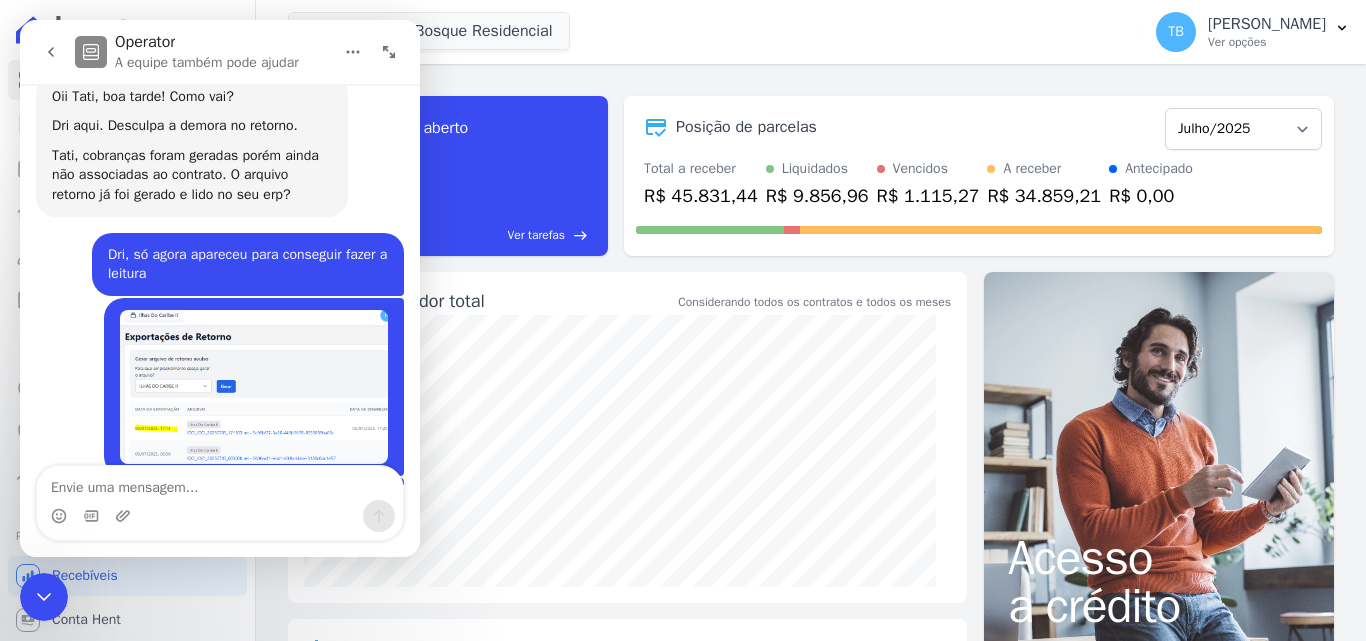 scroll, scrollTop: 6591, scrollLeft: 0, axis: vertical 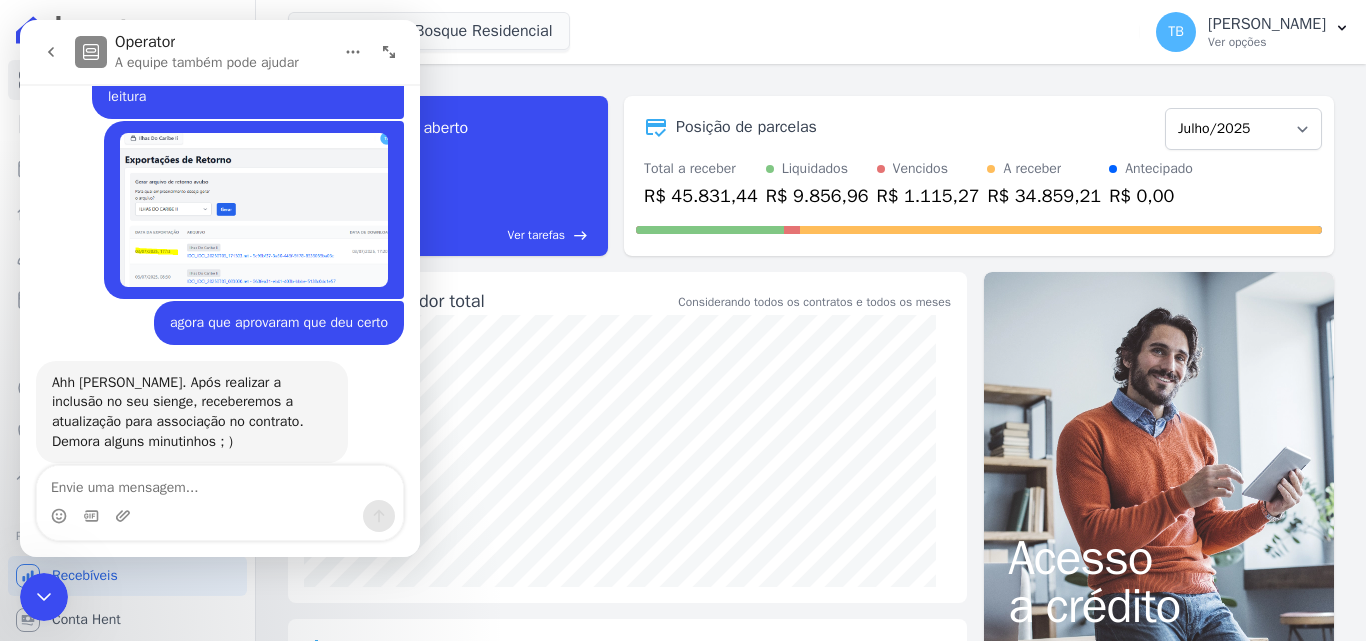 click at bounding box center [254, 210] 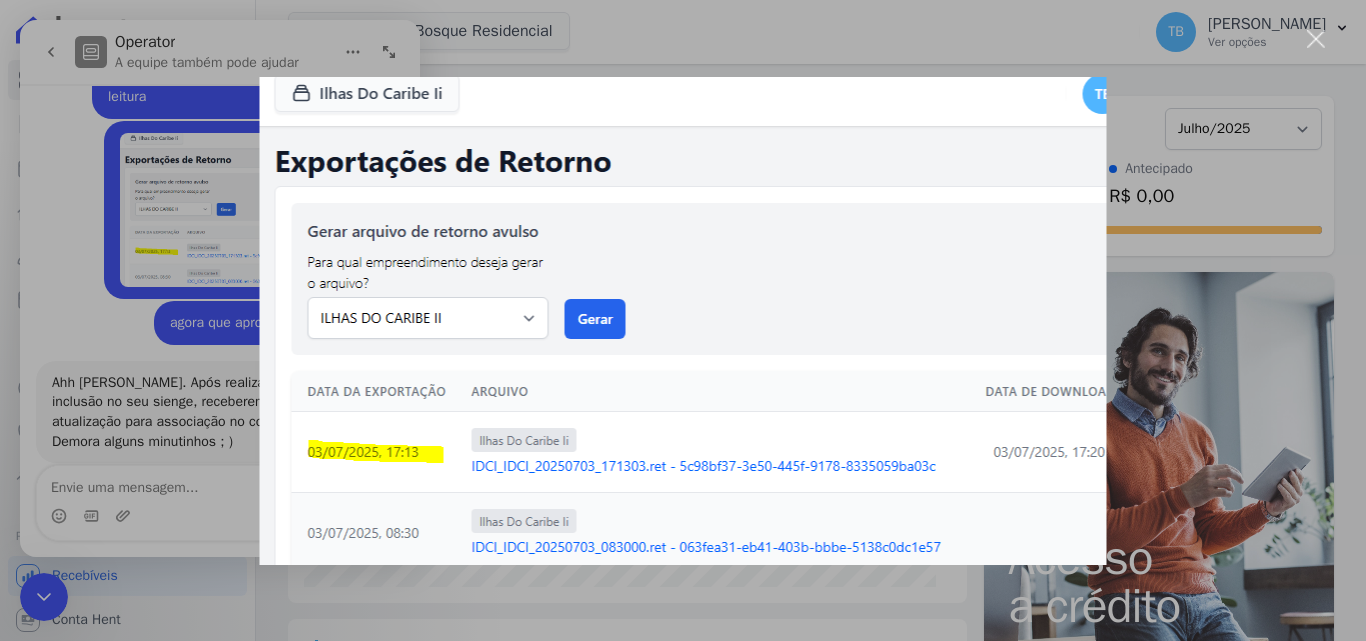 scroll, scrollTop: 0, scrollLeft: 0, axis: both 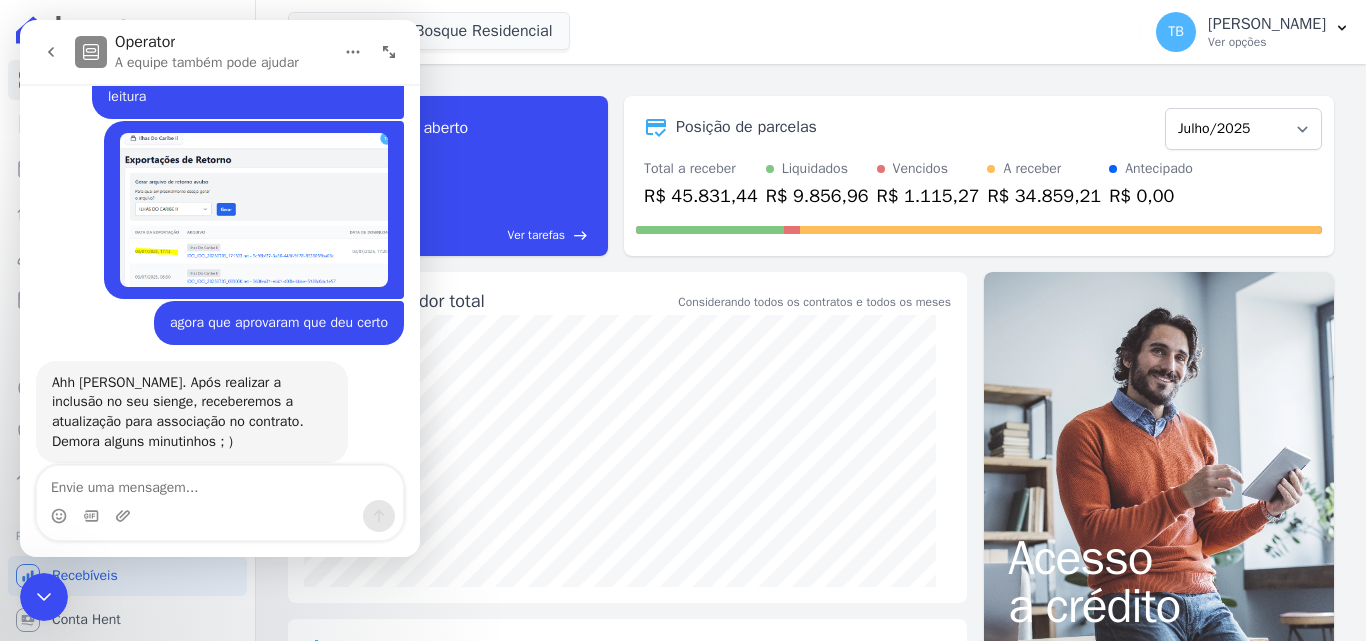 click on "Morada Do Bosque Residencial
CONSTRUTORA FONTANIVE LIMITADA
ILHAS DO CARIBE II
TAJAHY RESIDENCE
Construtora Fontanive" at bounding box center [710, 32] 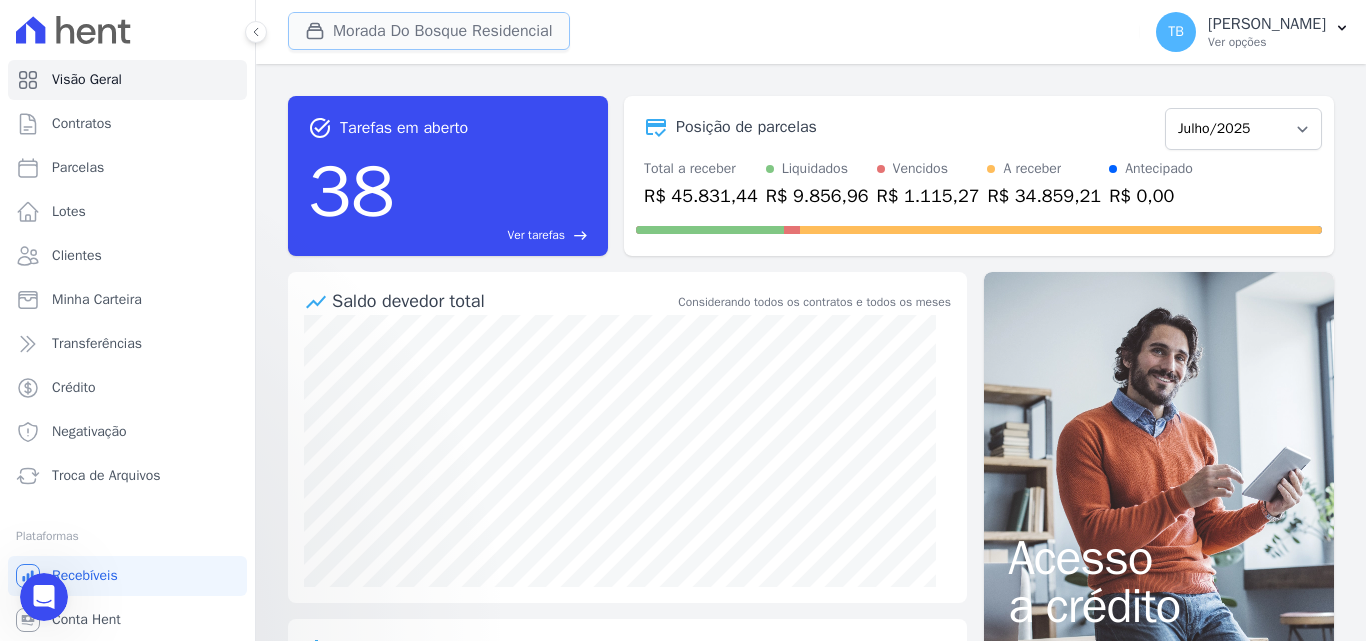 click on "Morada Do Bosque Residencial" at bounding box center [429, 31] 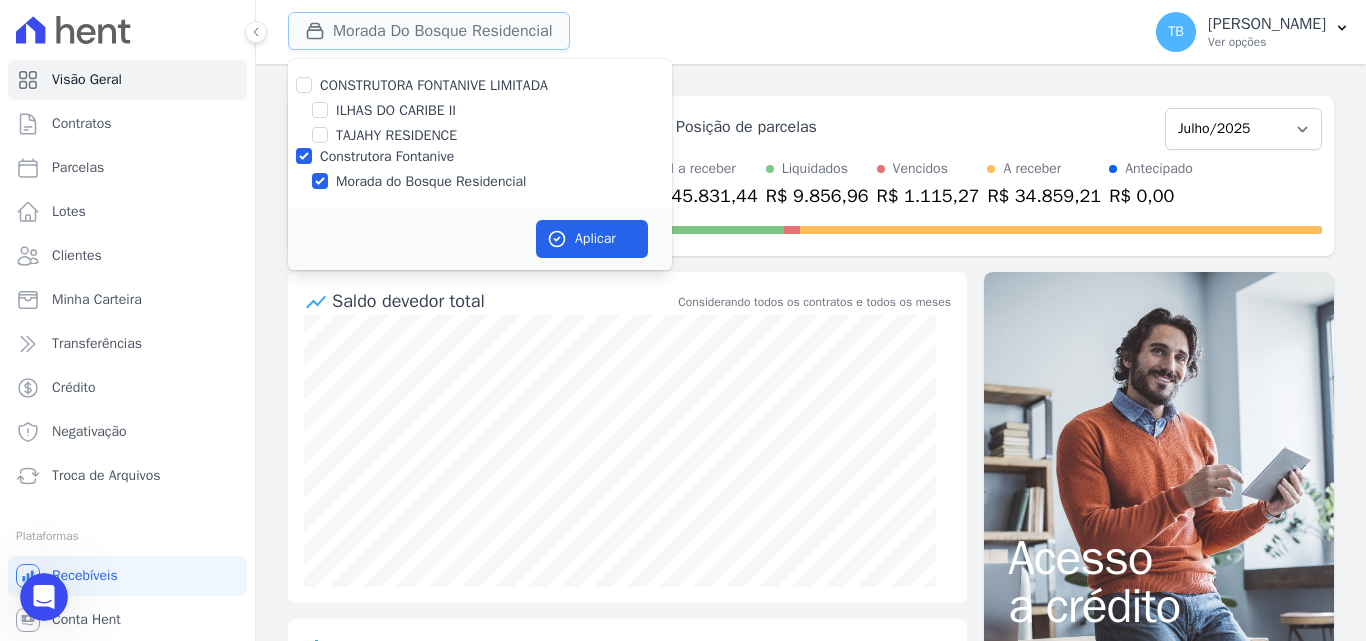 scroll, scrollTop: 0, scrollLeft: 0, axis: both 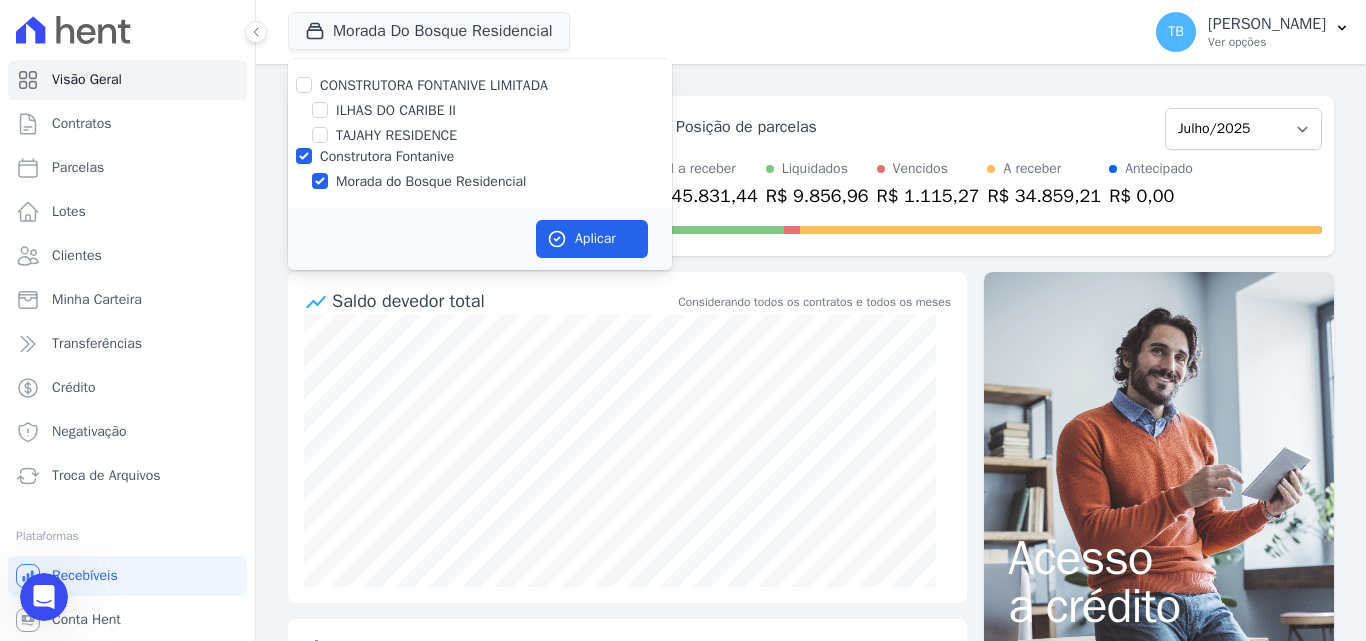 click on "ILHAS DO CARIBE II" at bounding box center [396, 110] 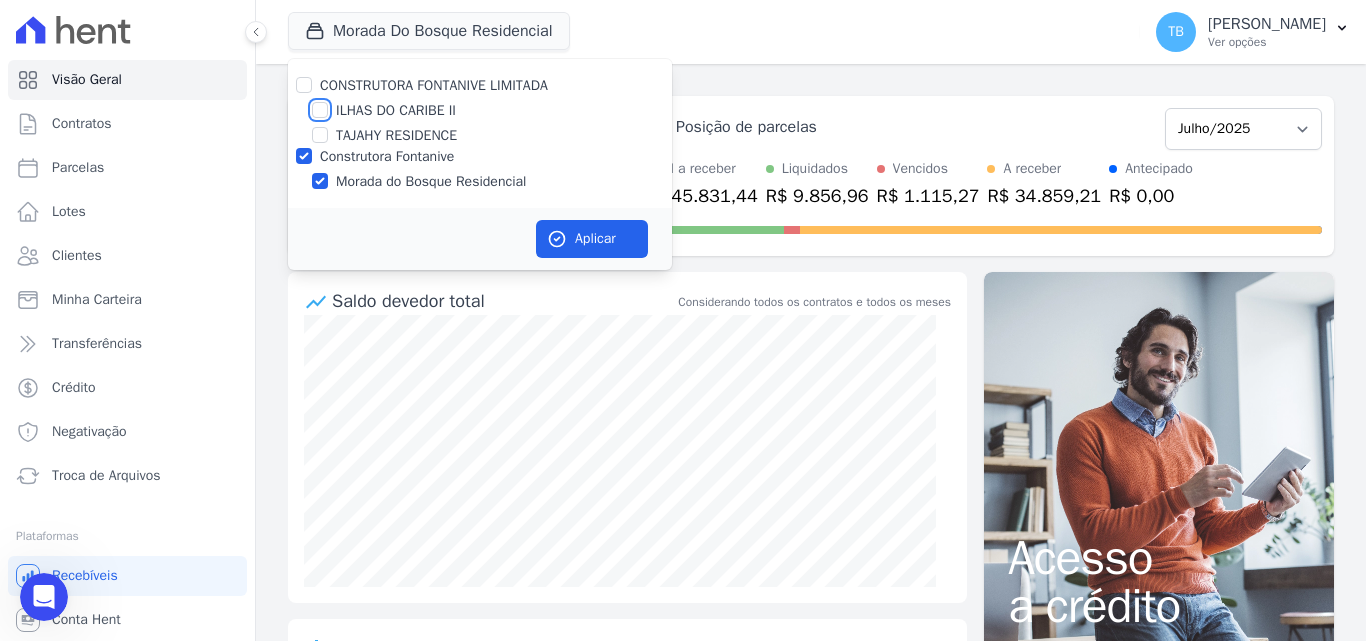 click on "ILHAS DO CARIBE II" at bounding box center [320, 110] 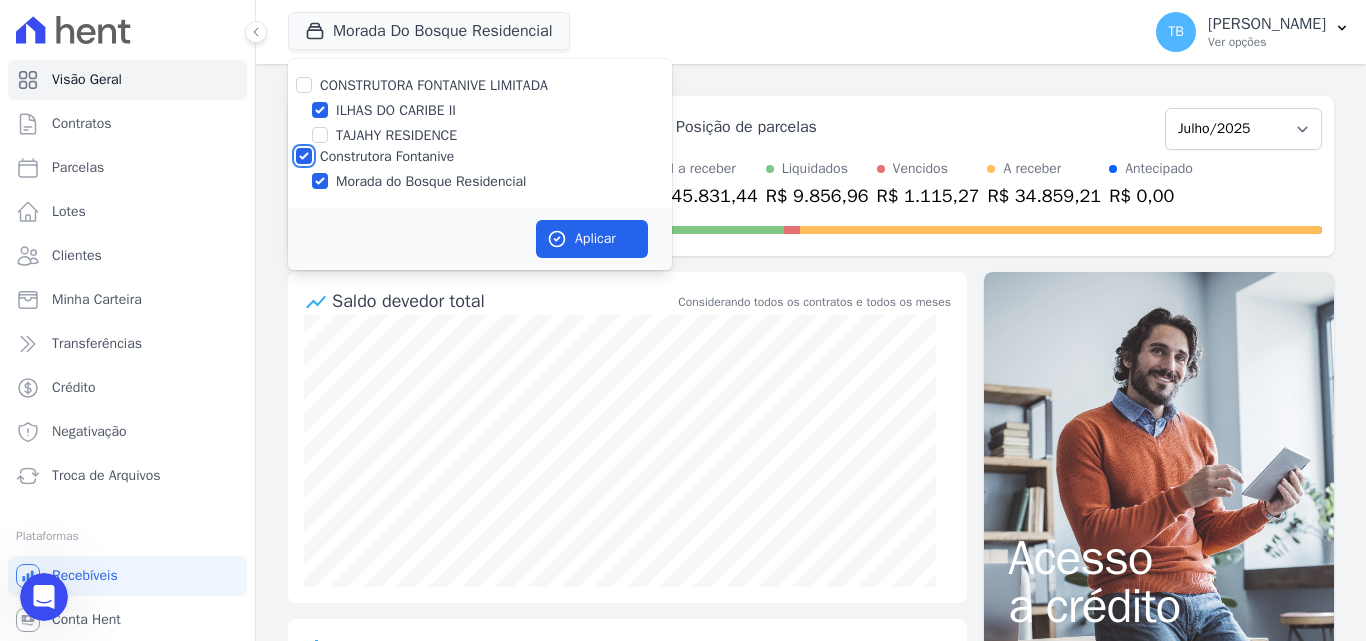 click on "Construtora Fontanive" at bounding box center [304, 156] 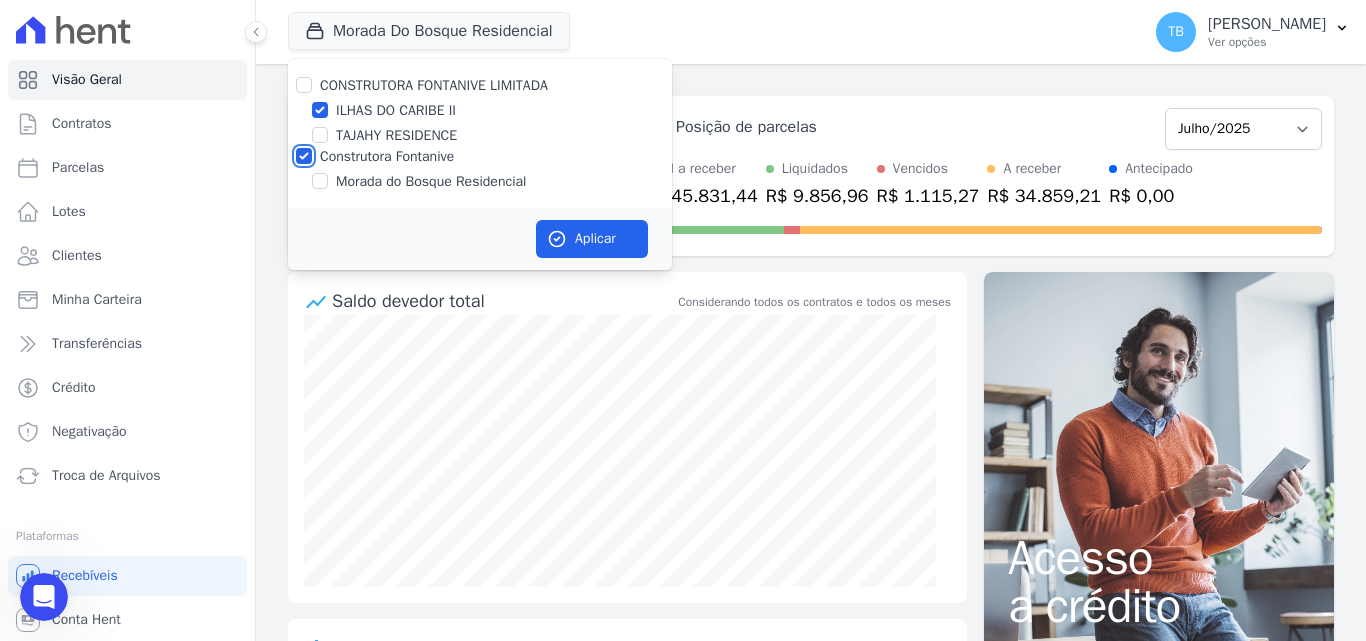 checkbox on "false" 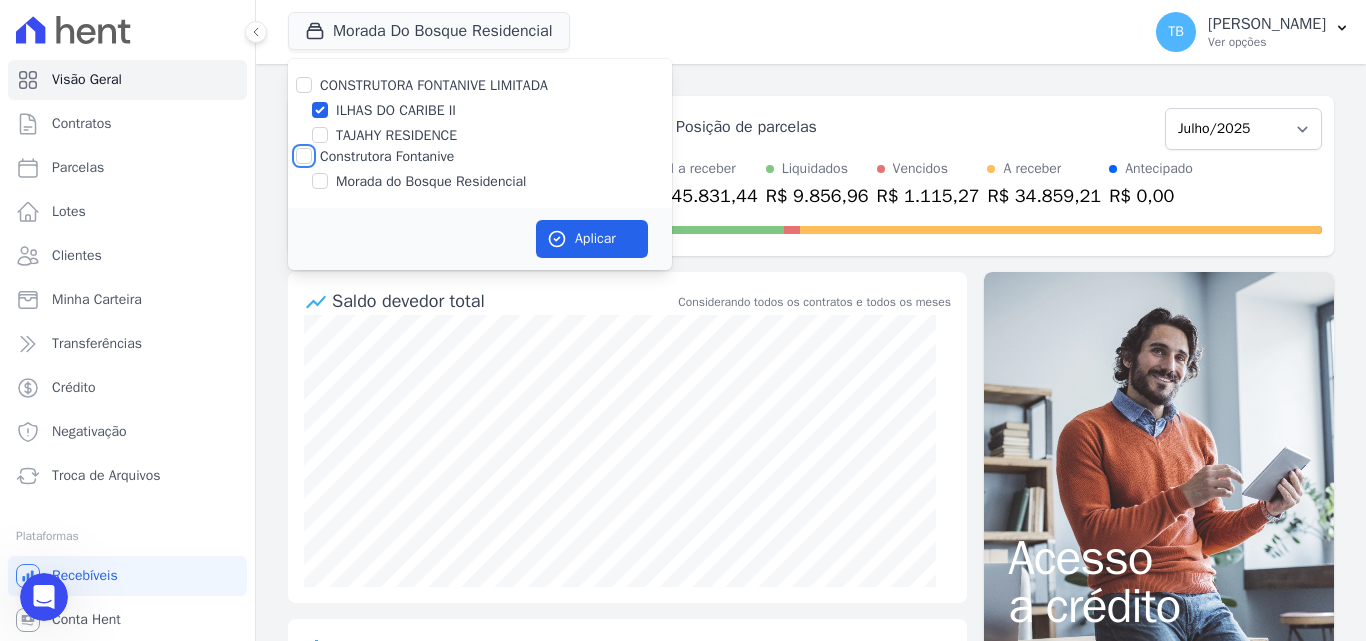 checkbox on "false" 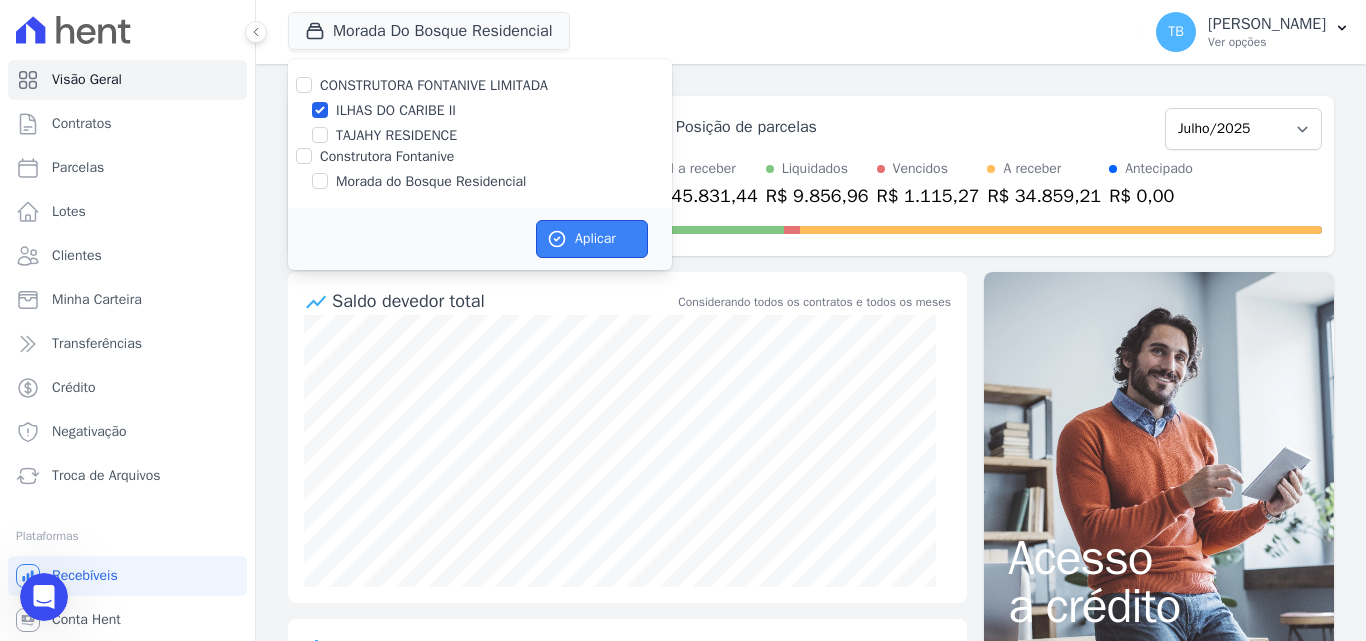 click on "Aplicar" at bounding box center (592, 239) 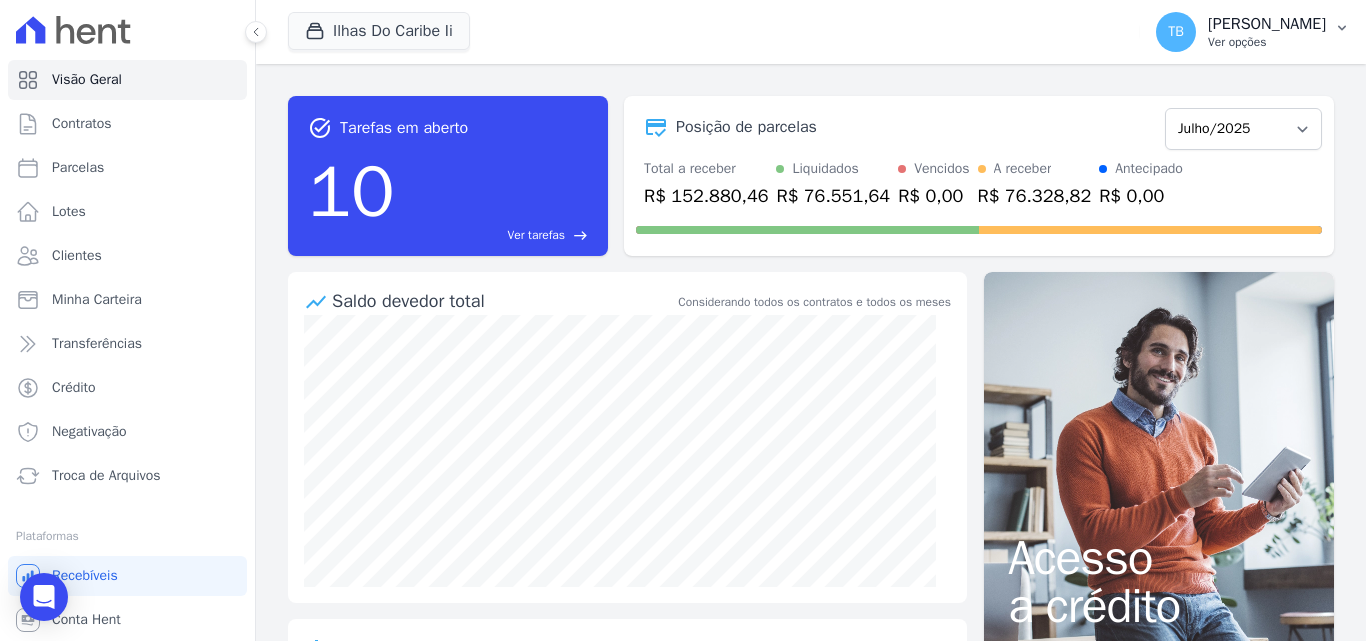 click on "Ver opções" at bounding box center [1267, 42] 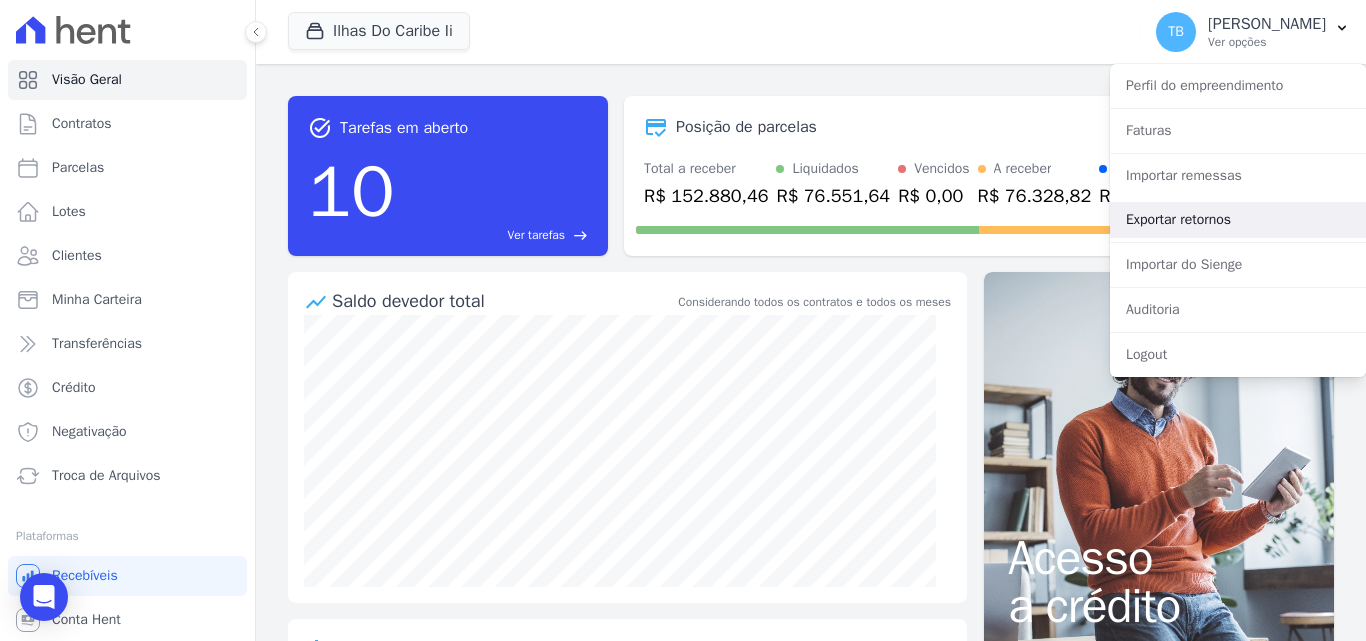 click on "Exportar retornos" at bounding box center (1238, 220) 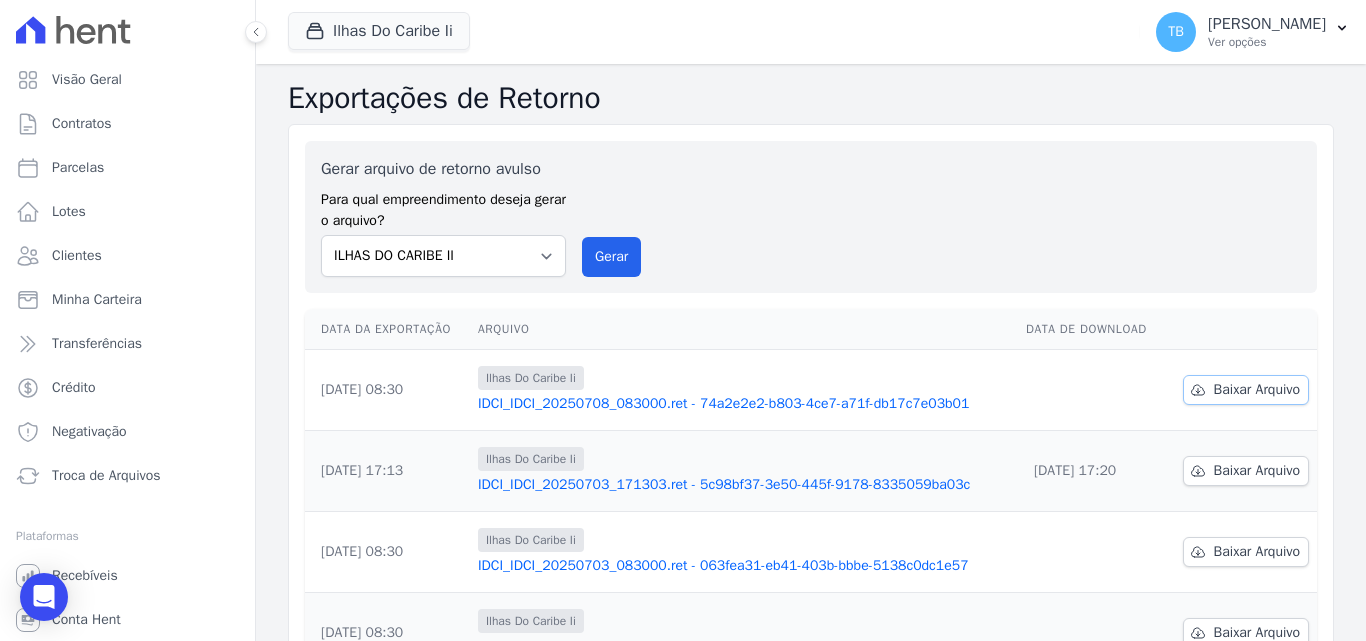 click 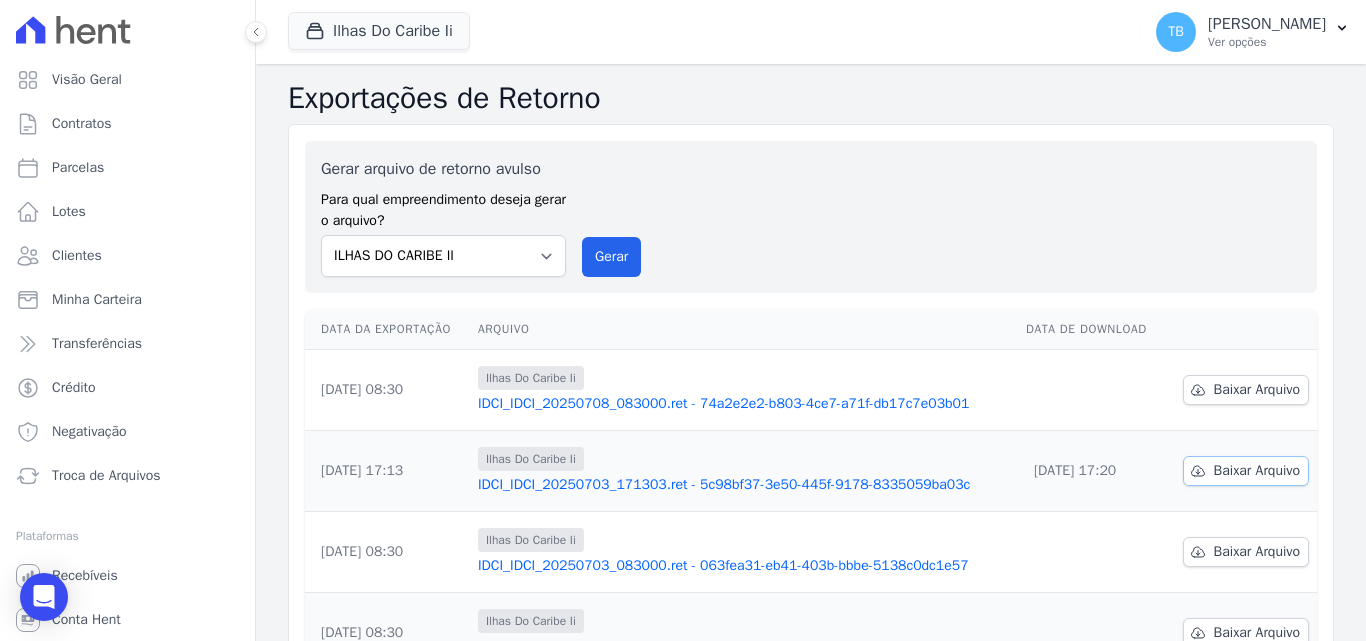 click on "Baixar Arquivo" at bounding box center (1246, 471) 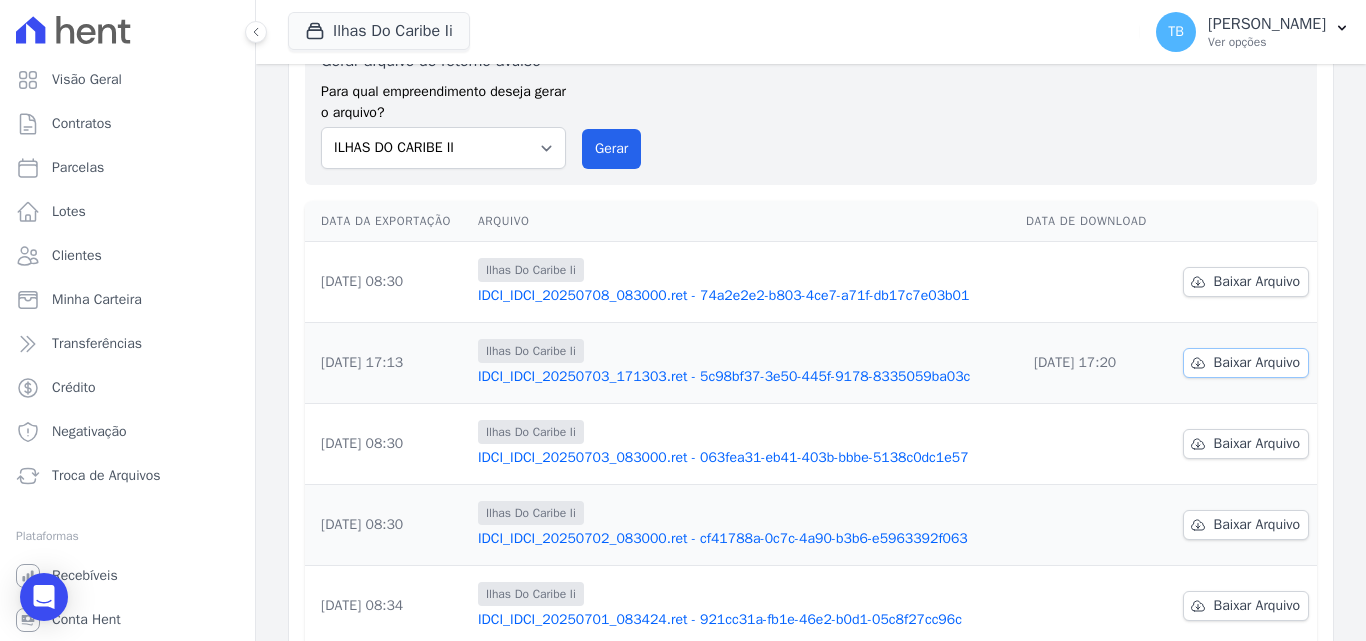 scroll, scrollTop: 200, scrollLeft: 0, axis: vertical 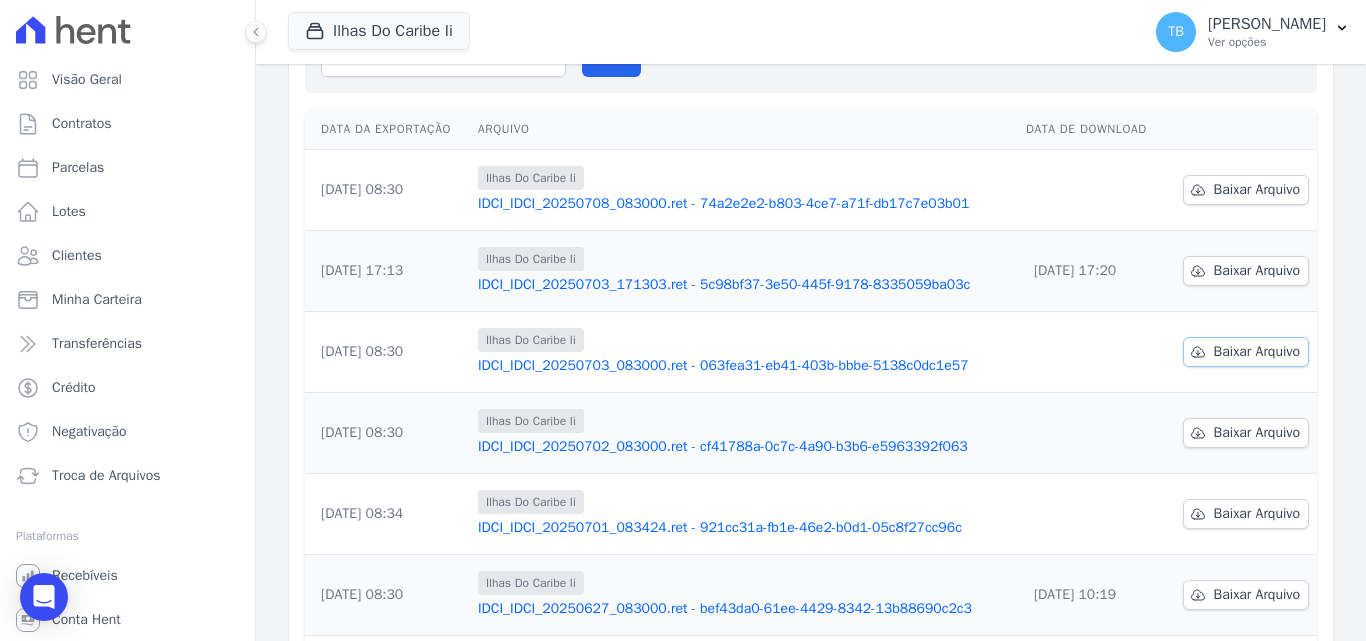 click on "Baixar Arquivo" at bounding box center (1257, 352) 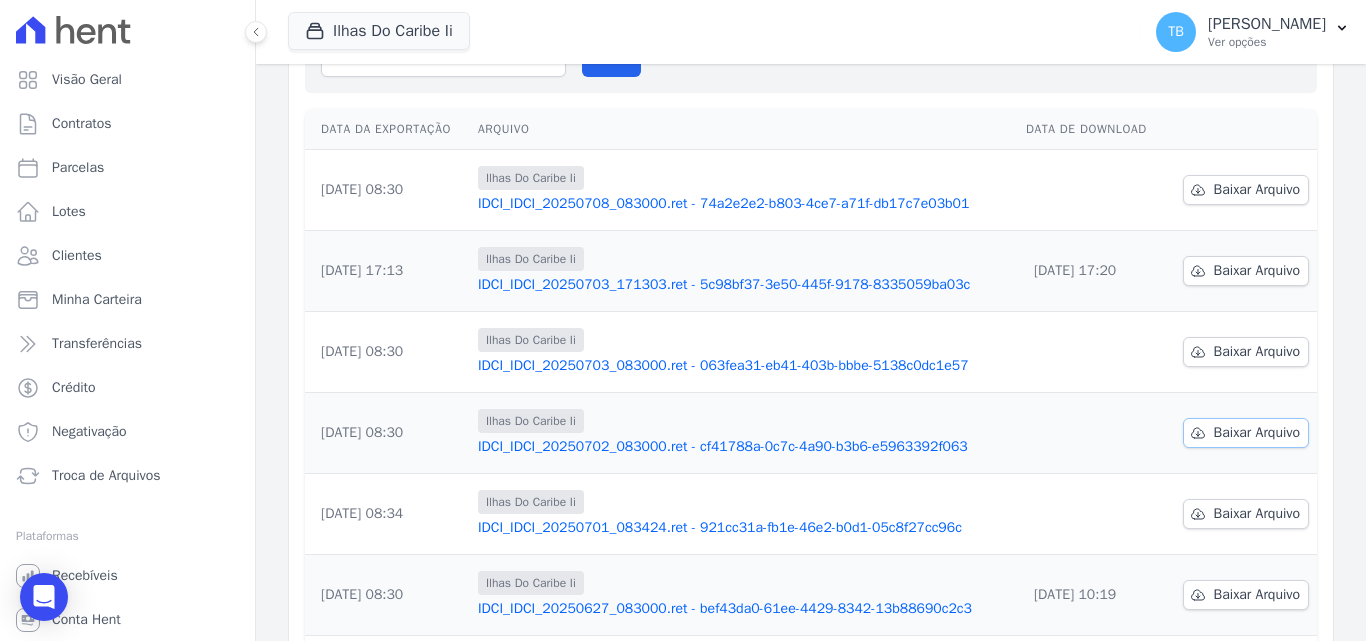 click on "Baixar Arquivo" at bounding box center (1257, 433) 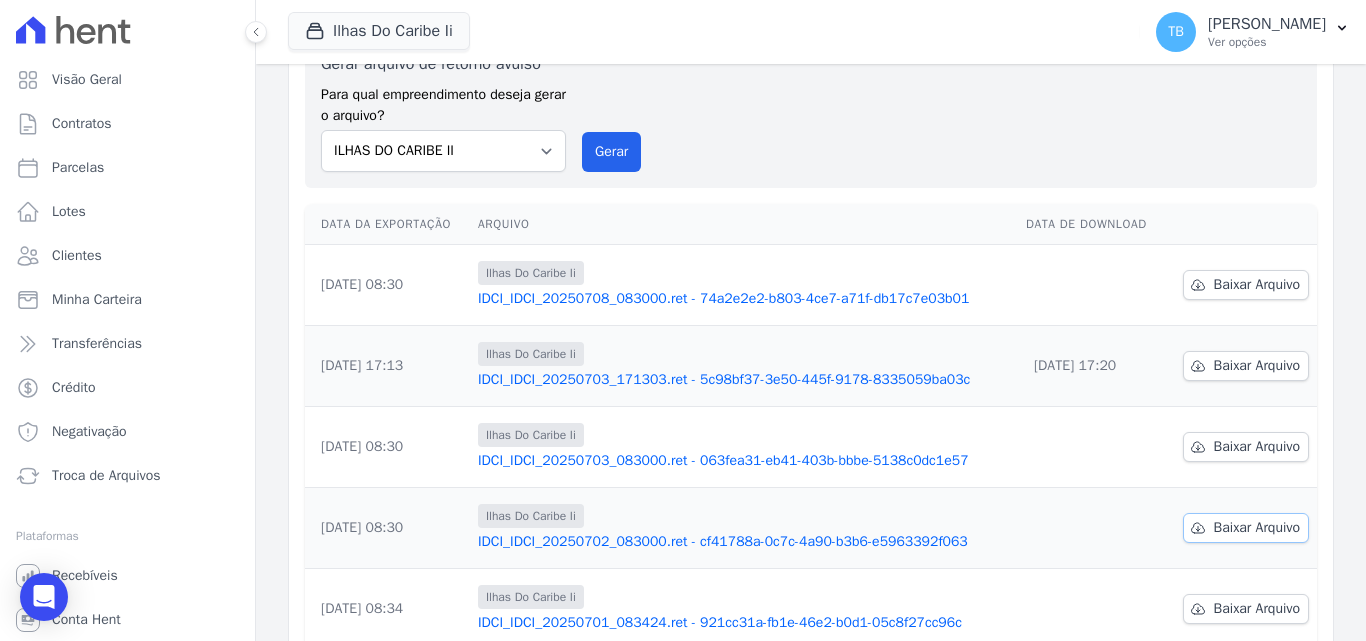 scroll, scrollTop: 200, scrollLeft: 0, axis: vertical 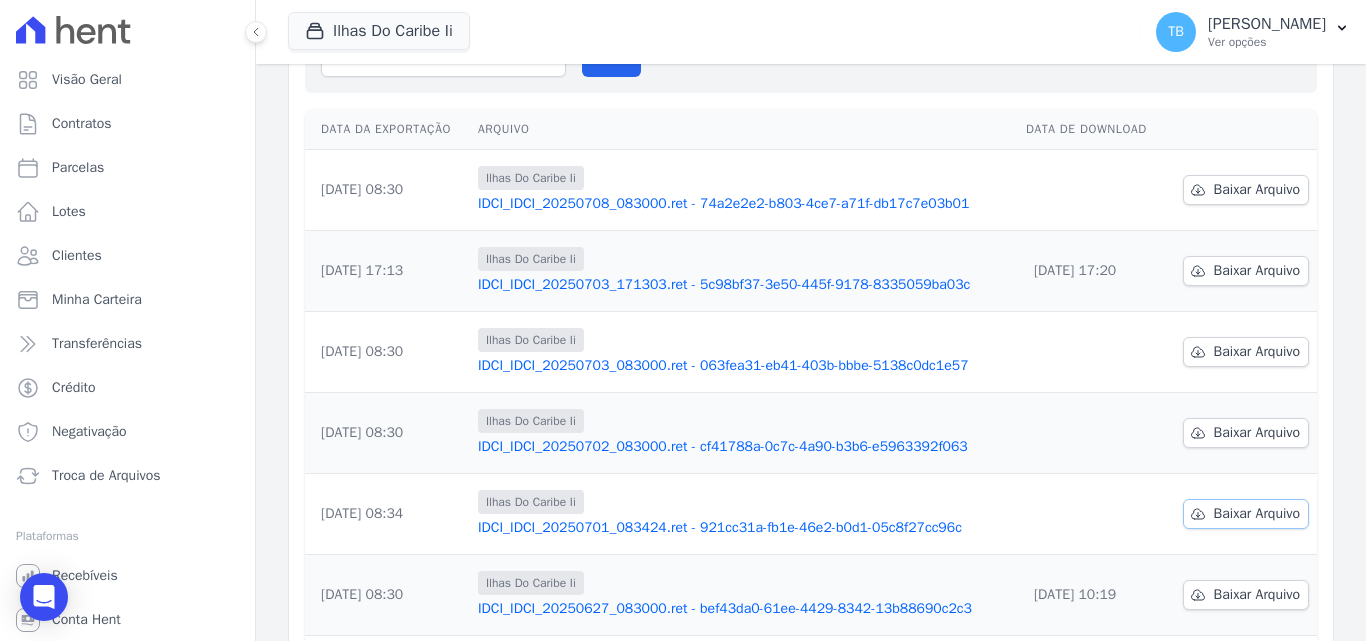click 